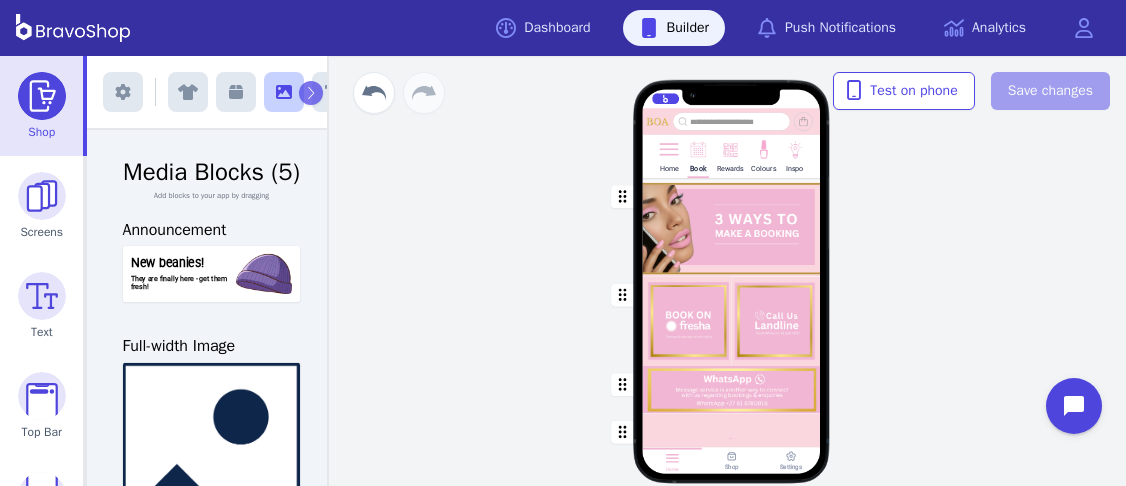 scroll, scrollTop: 0, scrollLeft: 0, axis: both 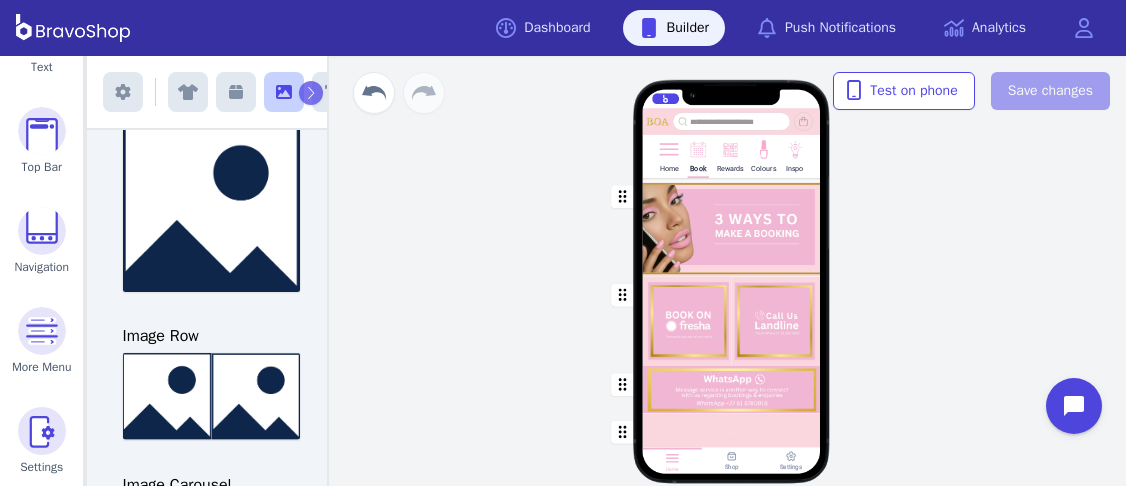 click at bounding box center [732, 227] 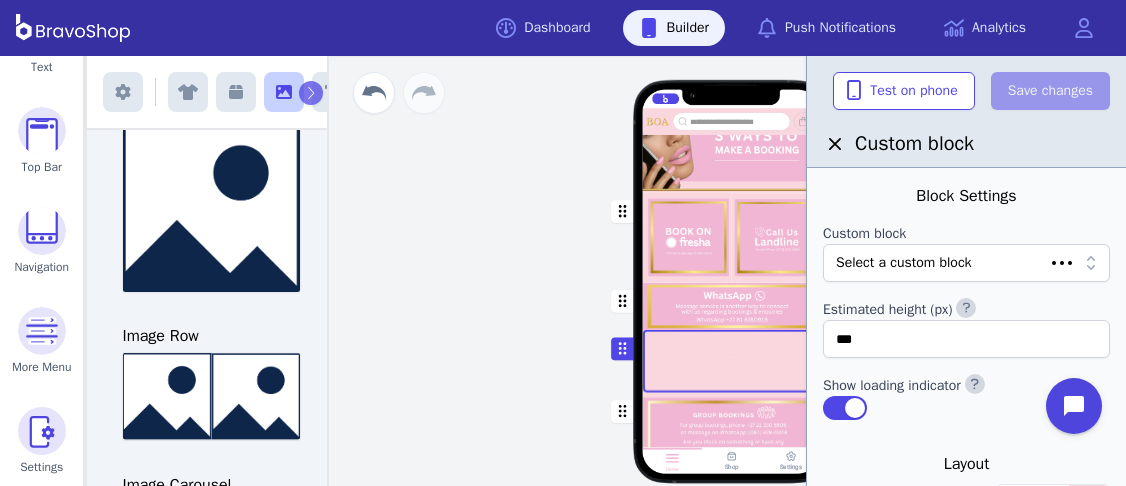 scroll, scrollTop: 177, scrollLeft: 0, axis: vertical 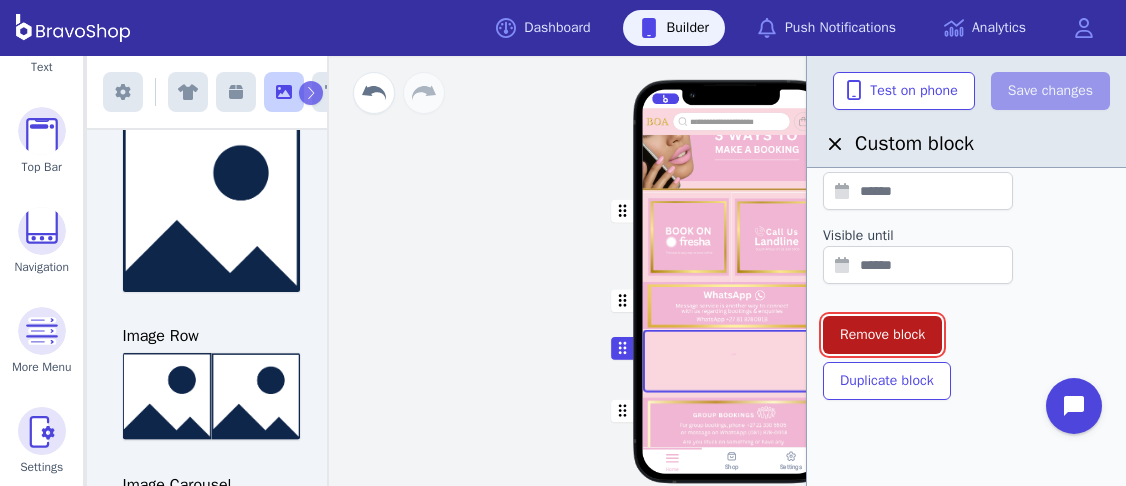 click on "Remove block" at bounding box center [882, 335] 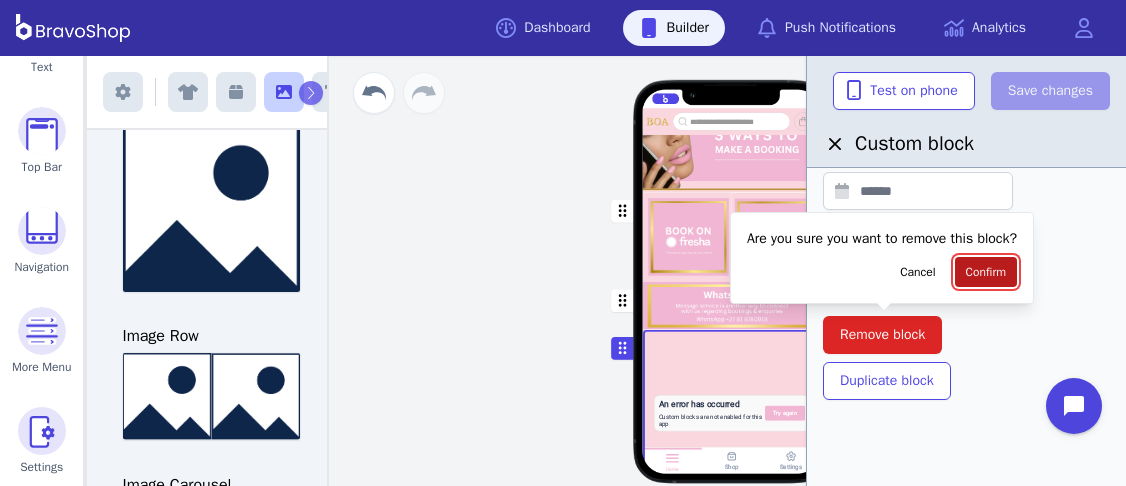 click on "Confirm" at bounding box center (986, 272) 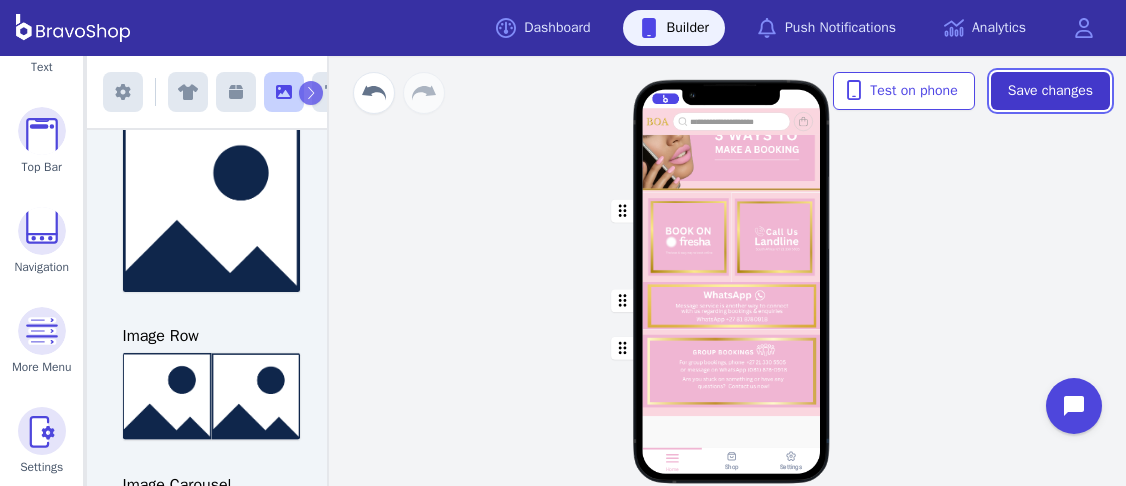click on "Save changes" at bounding box center (1050, 91) 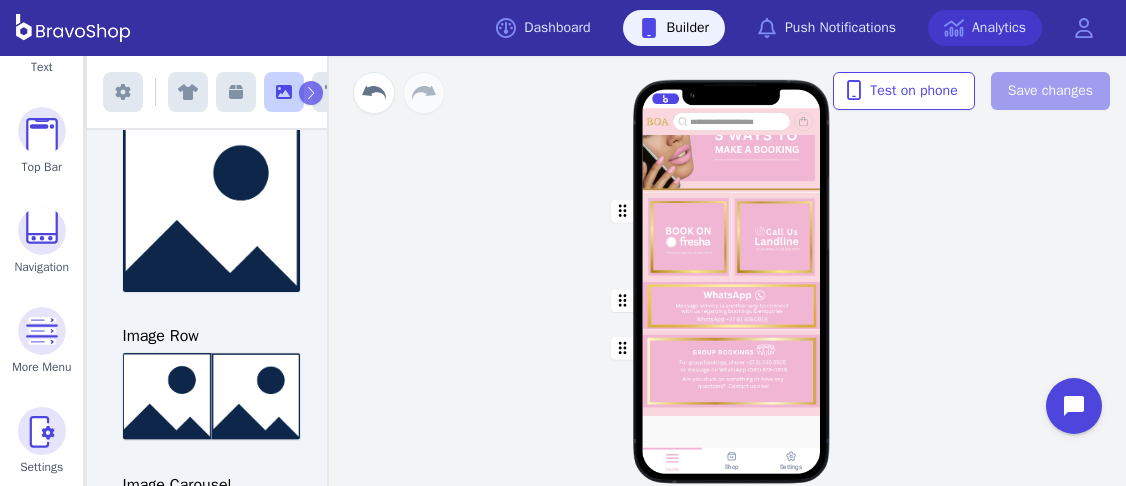 click on "Analytics" at bounding box center (985, 28) 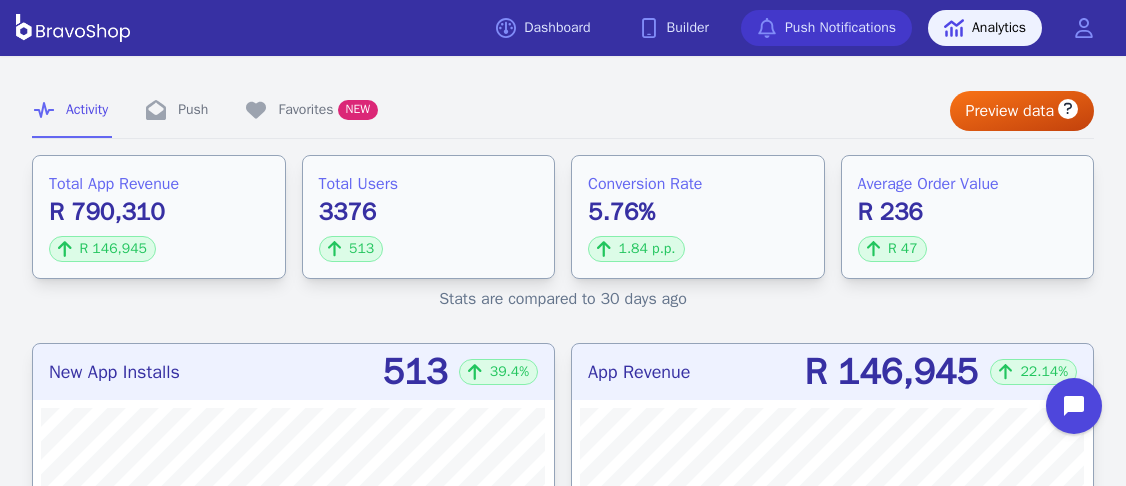 click on "Push Notifications" at bounding box center [826, 28] 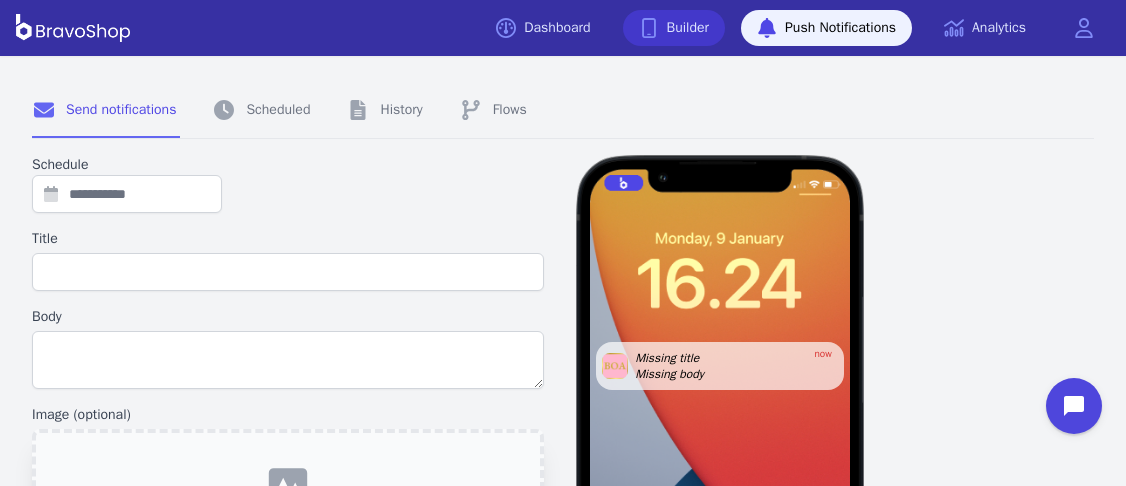 click on "Builder" at bounding box center [674, 28] 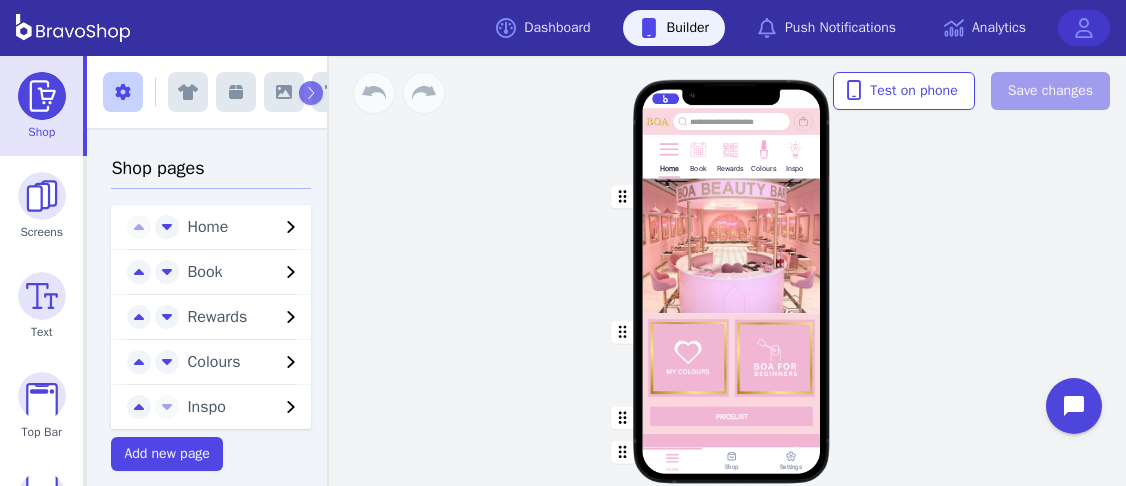 click at bounding box center (1084, 28) 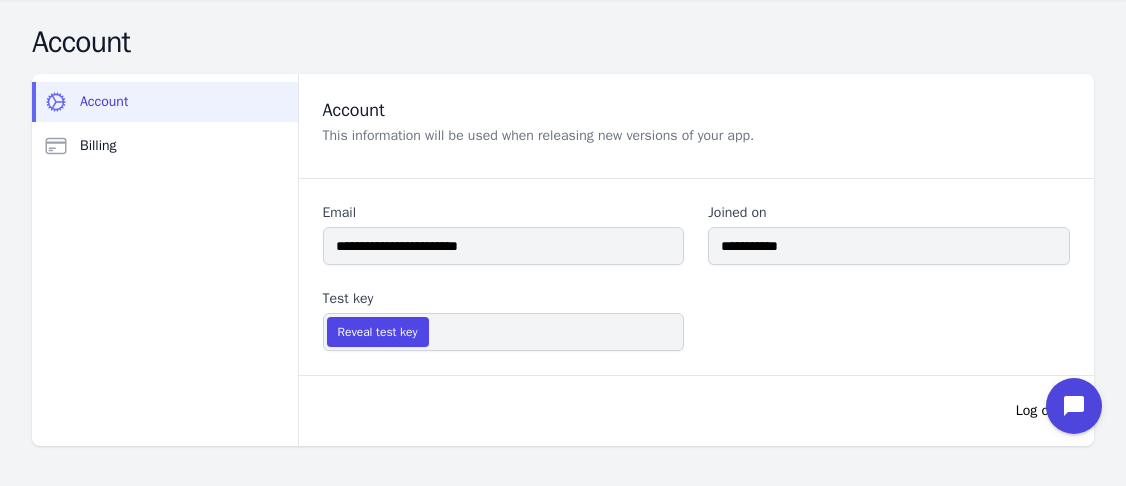 scroll, scrollTop: 0, scrollLeft: 0, axis: both 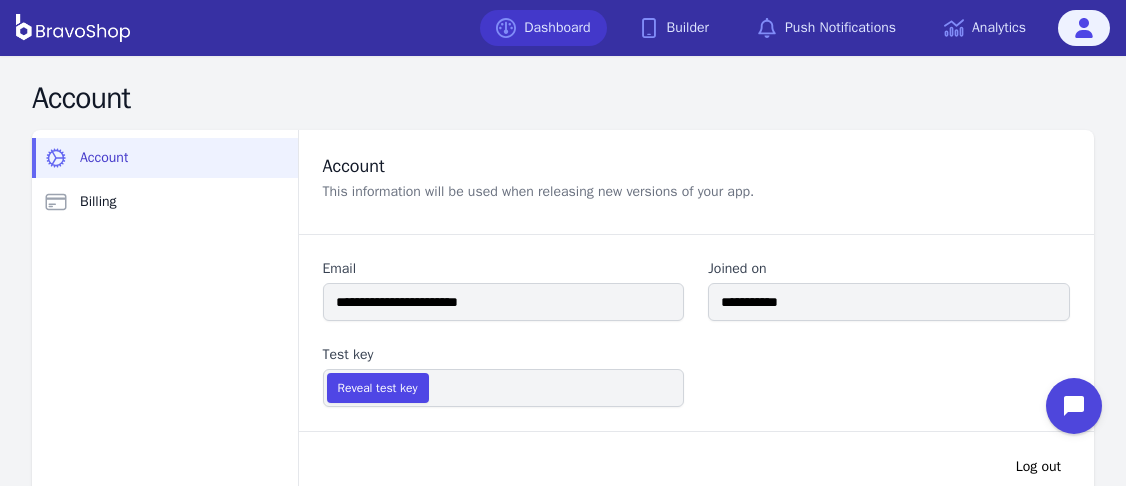 click on "Dashboard" at bounding box center (543, 28) 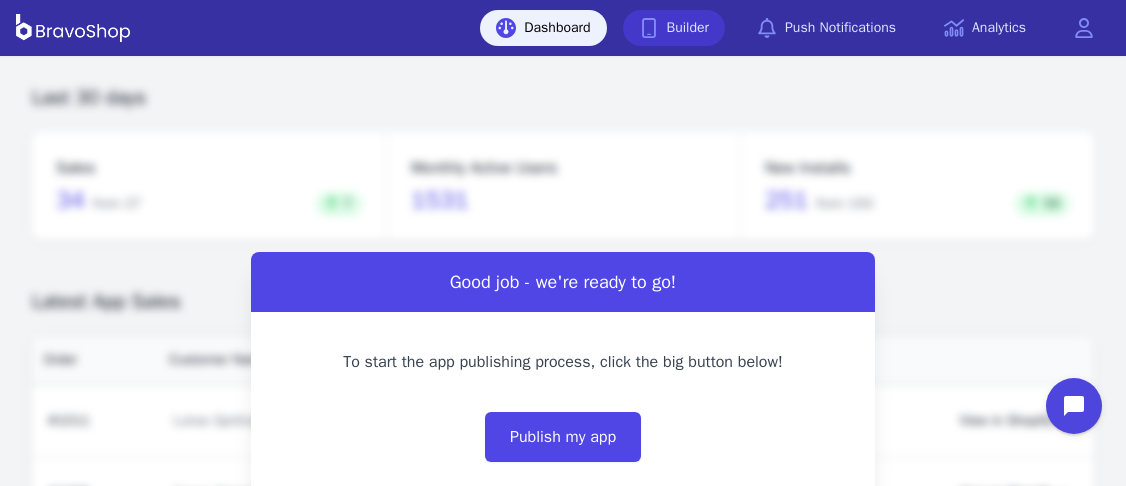 click on "Builder" at bounding box center (674, 28) 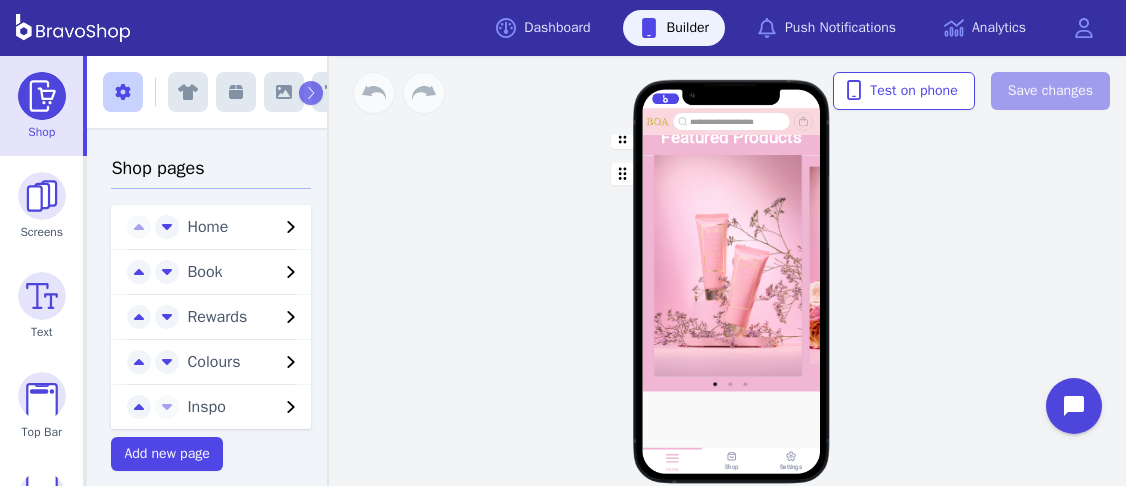scroll, scrollTop: 1306, scrollLeft: 0, axis: vertical 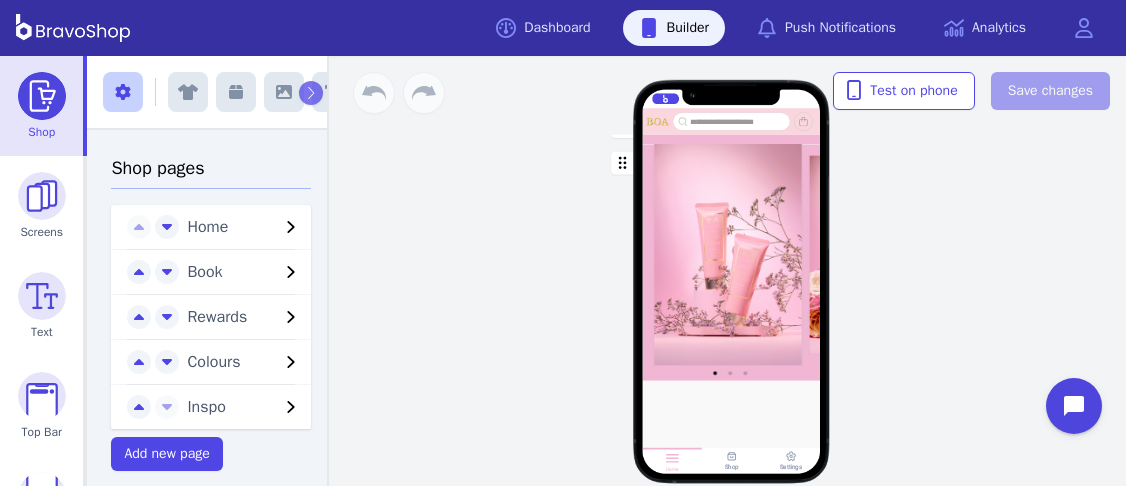 click on "Home Book Rewards Colours Inspo PRICELIST Gift Vouchers Various Denominations Featured Products Drag a block here to get started" at bounding box center [732, 304] 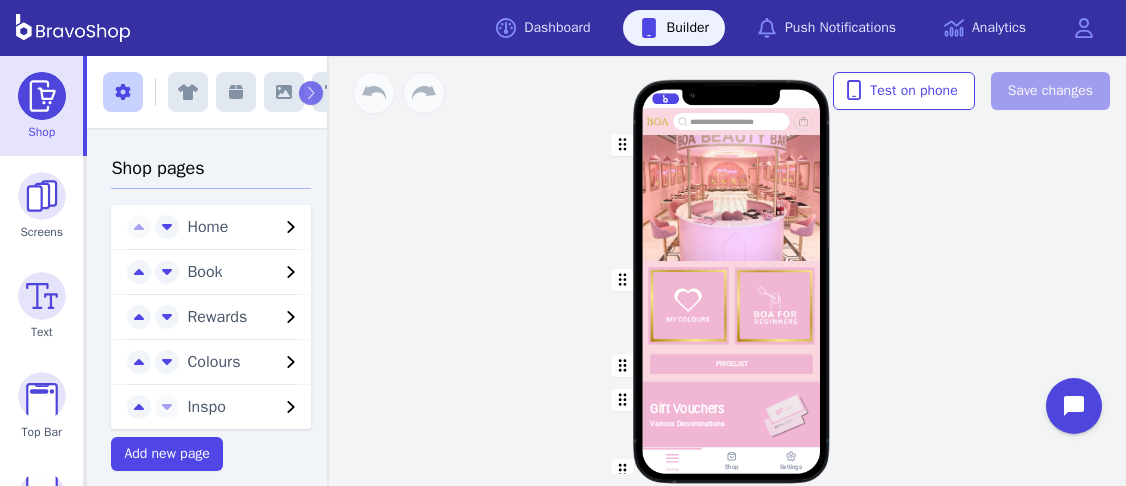 scroll, scrollTop: 0, scrollLeft: 0, axis: both 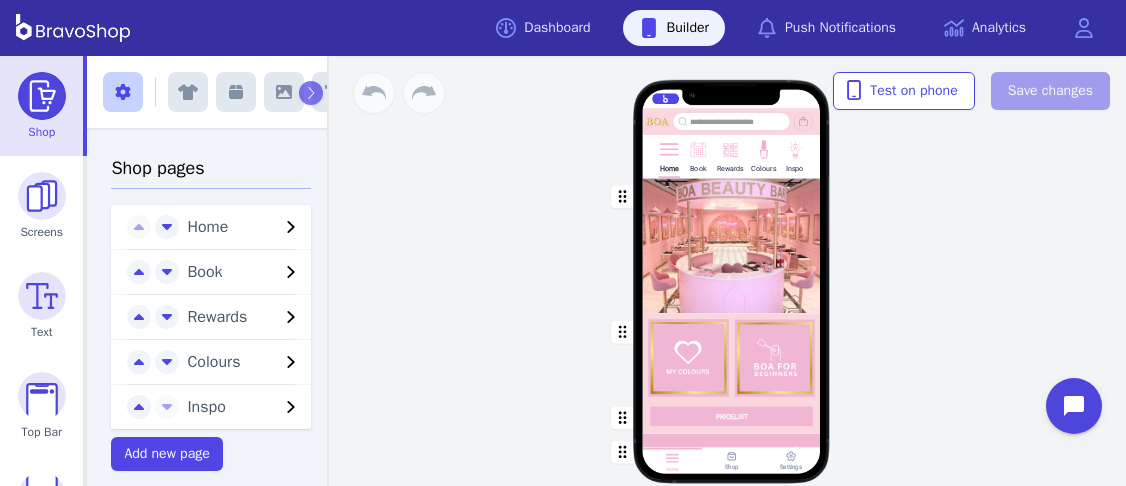 click on "Home Book Rewards Colours Inspo PRICELIST Gift Vouchers Various Denominations Featured Products Drag a block here to get started Home Shop Settings" at bounding box center [731, 291] 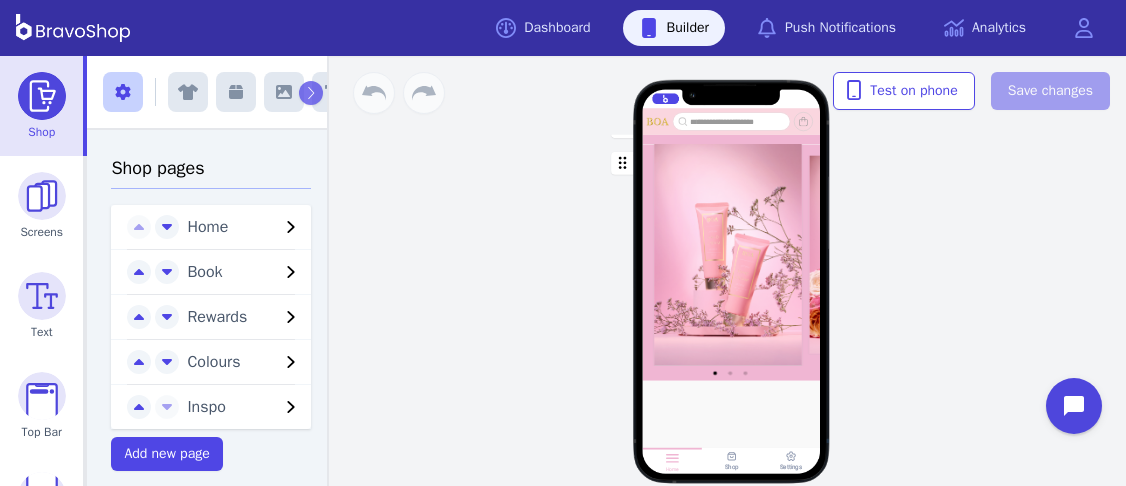 scroll, scrollTop: 0, scrollLeft: 0, axis: both 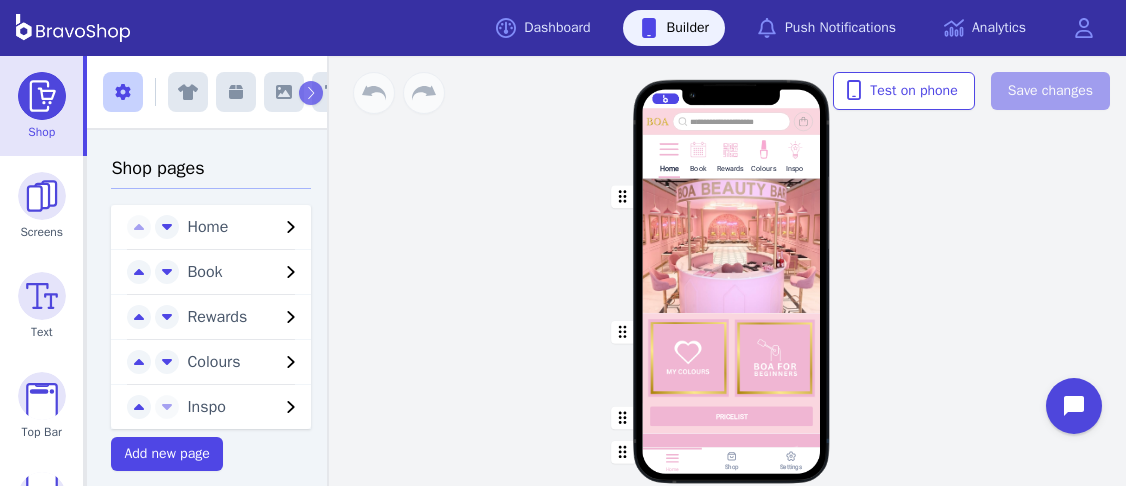 click on "Home Book Rewards Colours Inspo PRICELIST Gift Vouchers Various Denominations Featured Products Drag a block here to get started Home Shop Settings" at bounding box center [731, 271] 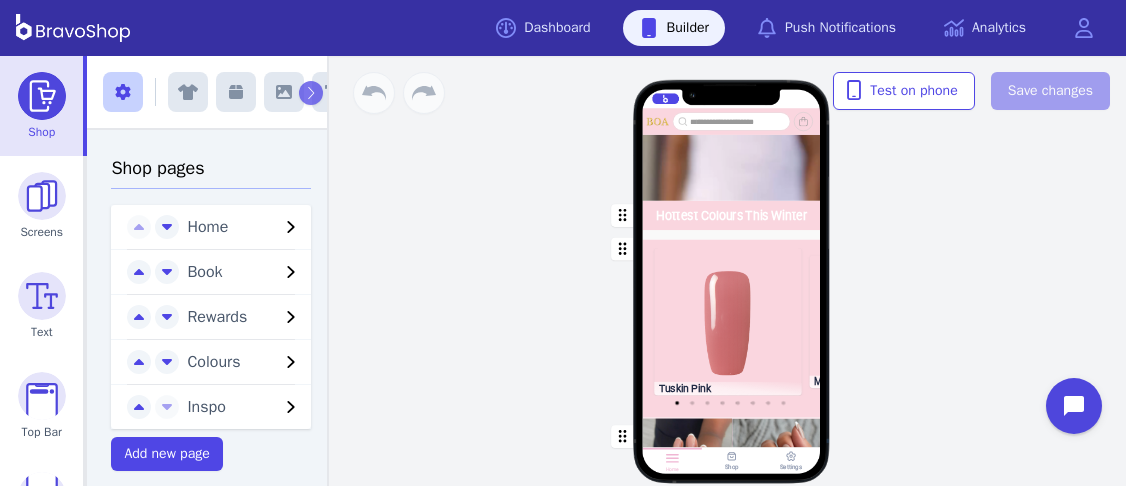 scroll, scrollTop: 623, scrollLeft: 0, axis: vertical 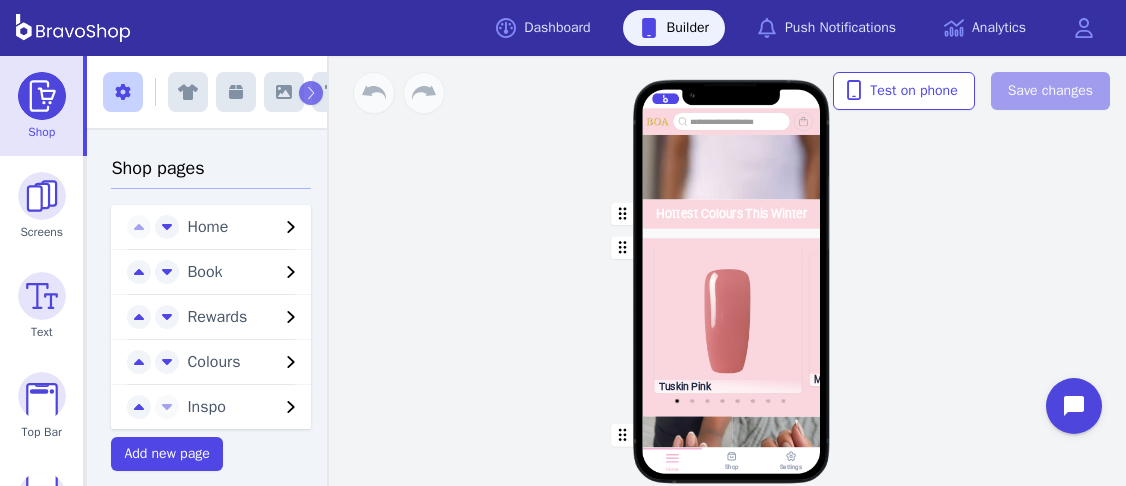 click at bounding box center (732, 40) 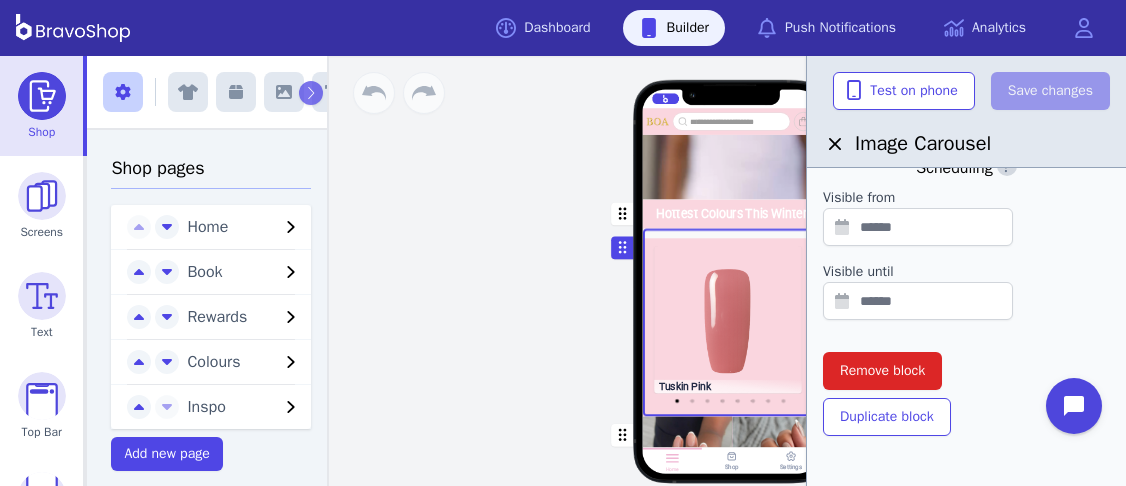 scroll, scrollTop: 983, scrollLeft: 0, axis: vertical 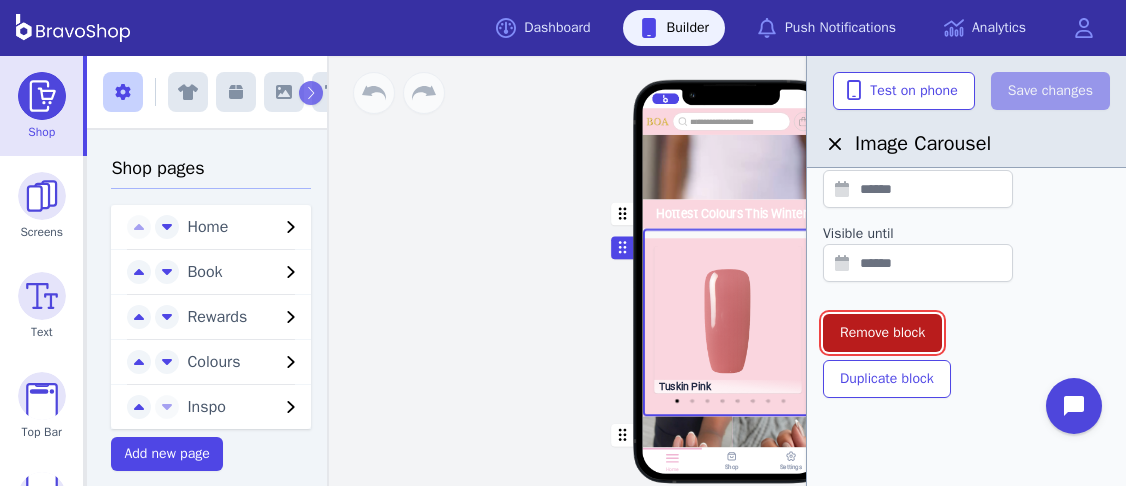 click on "Remove block" at bounding box center (882, 333) 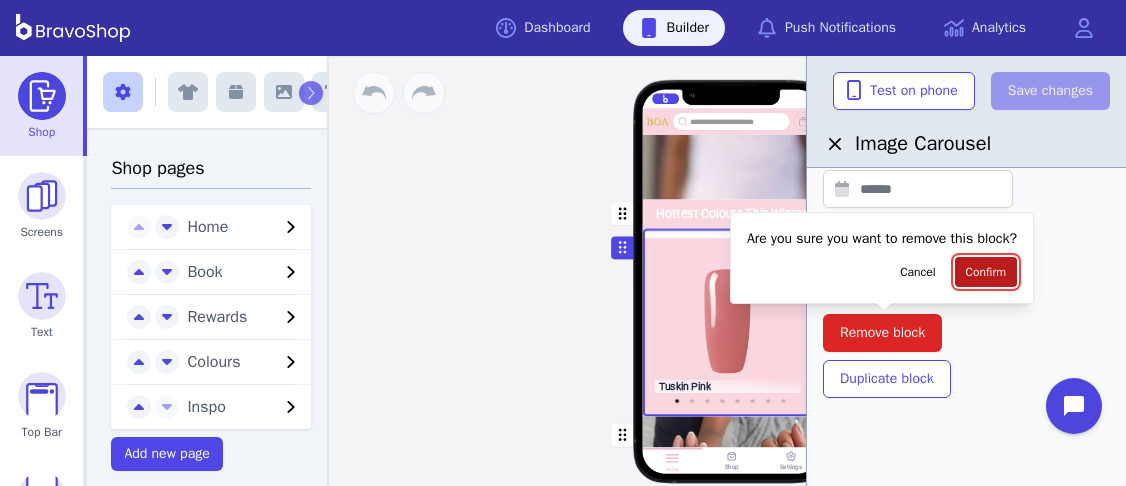 click on "Confirm" at bounding box center [986, 272] 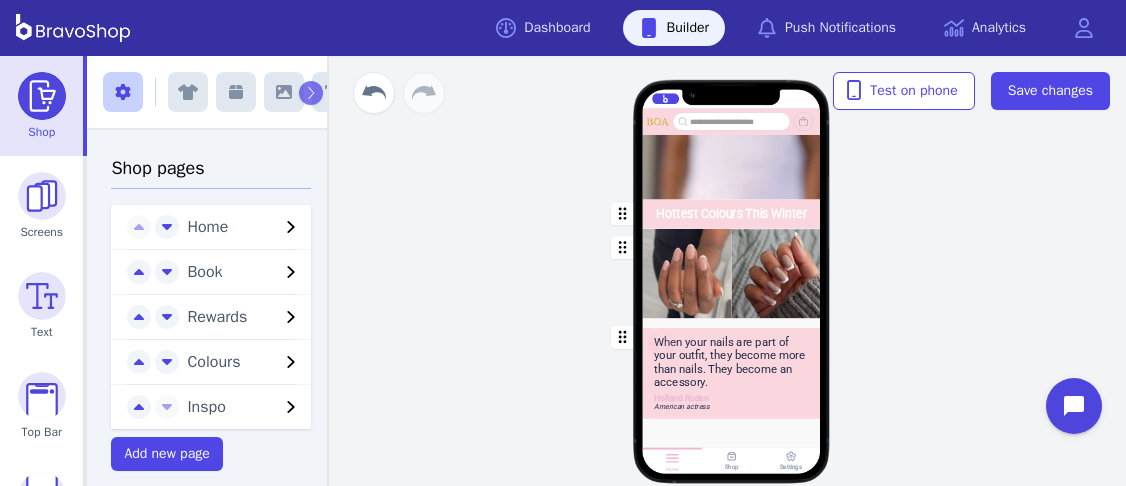 click at bounding box center (732, 40) 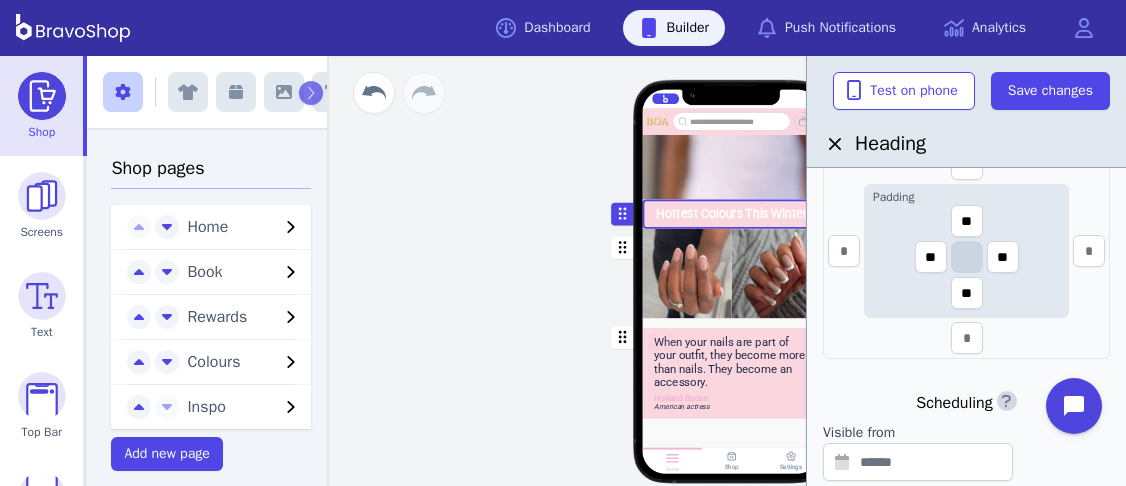 scroll, scrollTop: 846, scrollLeft: 0, axis: vertical 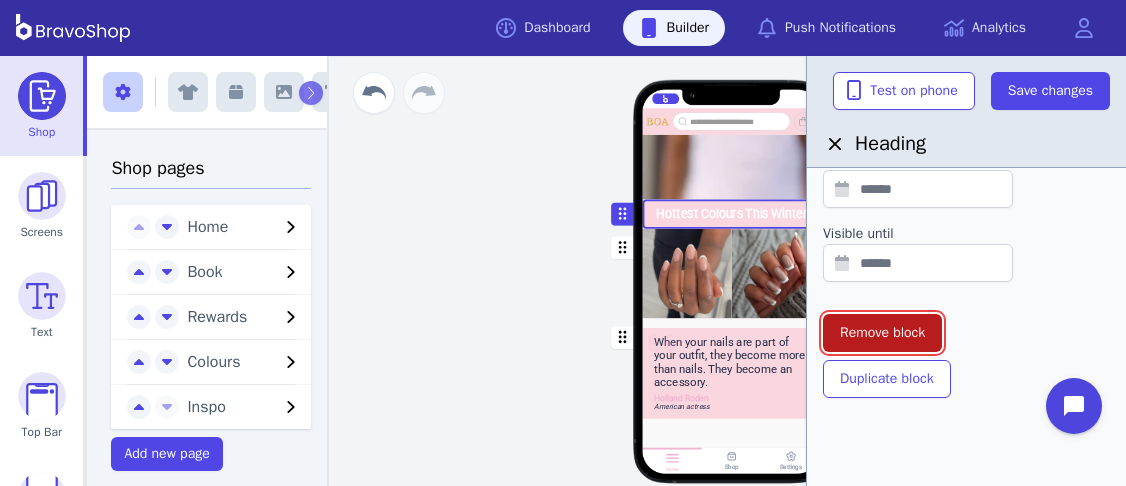 click on "Remove block" at bounding box center [882, 333] 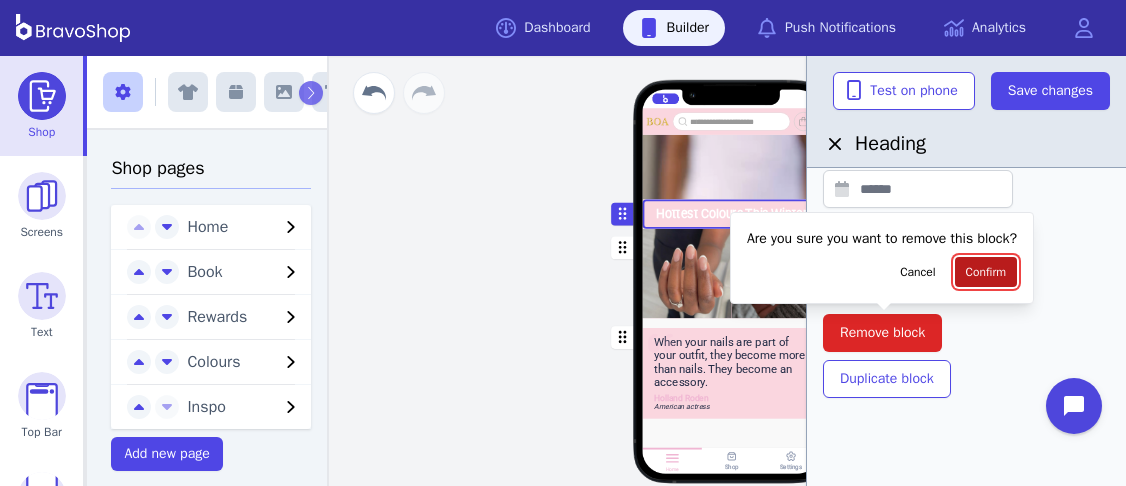 click on "Confirm" at bounding box center [986, 272] 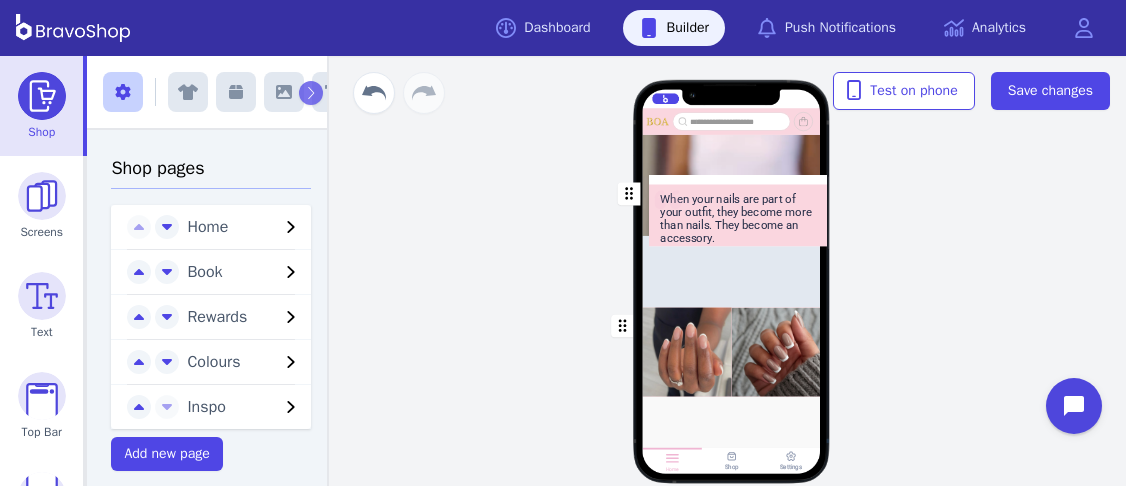 scroll, scrollTop: 535, scrollLeft: 0, axis: vertical 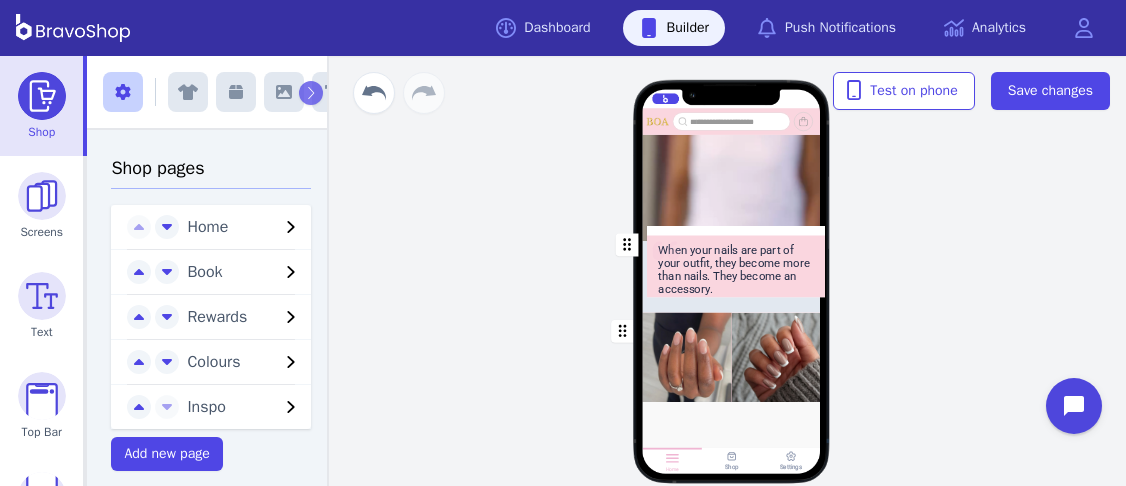 drag, startPoint x: 619, startPoint y: 307, endPoint x: 623, endPoint y: 244, distance: 63.126858 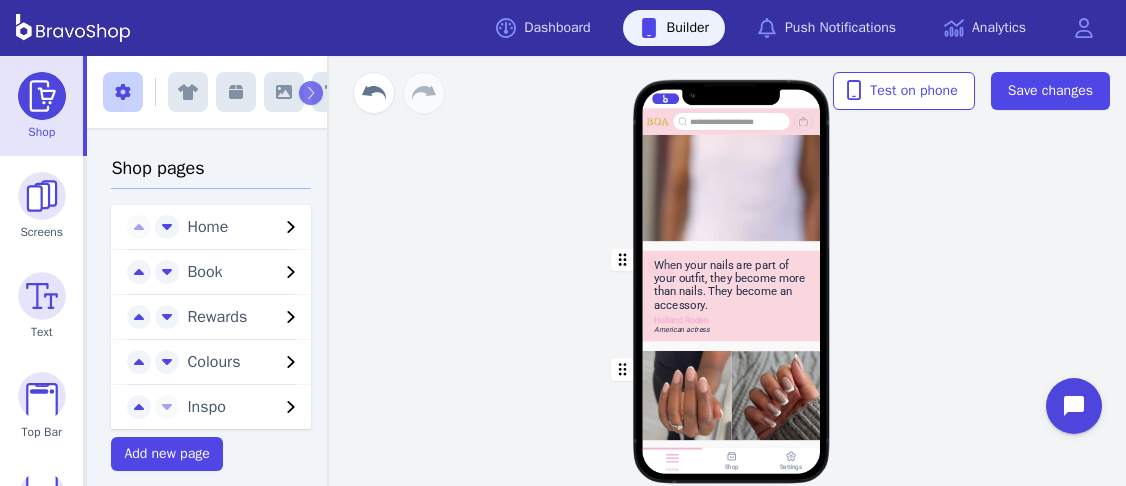 click on "Home Book Rewards Colours Inspo When your nails are part of your outfit, they become more than nails. They become an accessory. [NAME] [LAST] American actress Drag a block here to get started Home Shop Settings" at bounding box center (731, 291) 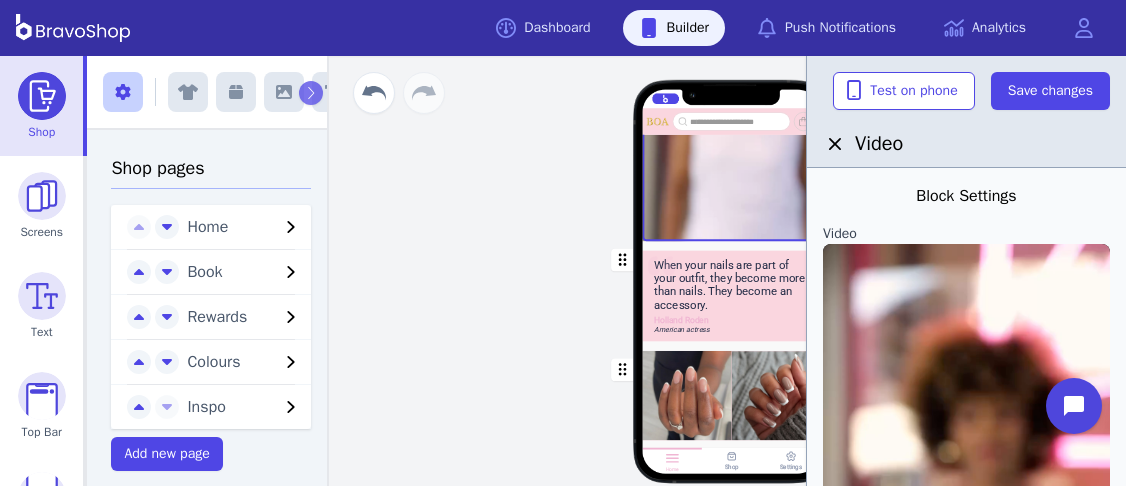 click at bounding box center [732, 82] 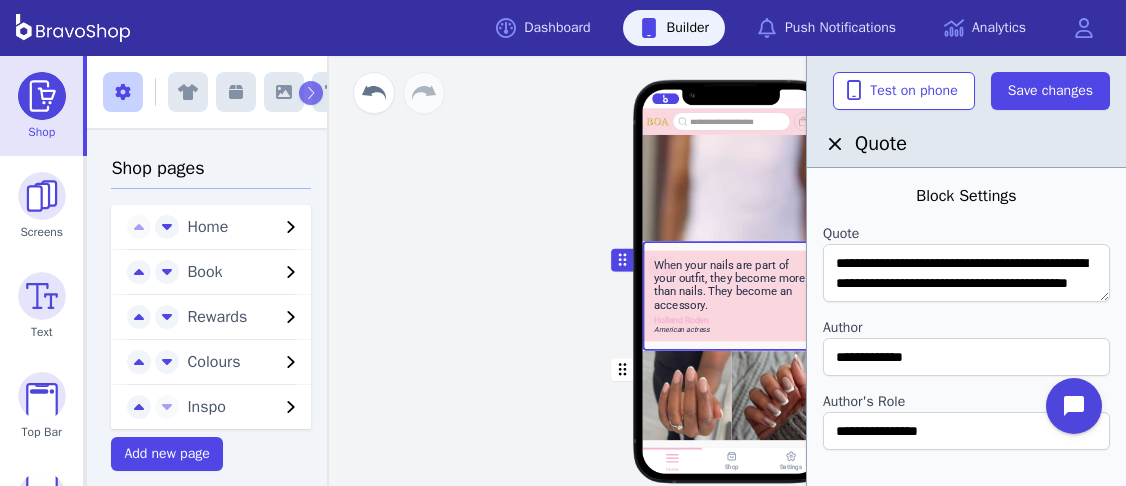 scroll, scrollTop: 20, scrollLeft: 0, axis: vertical 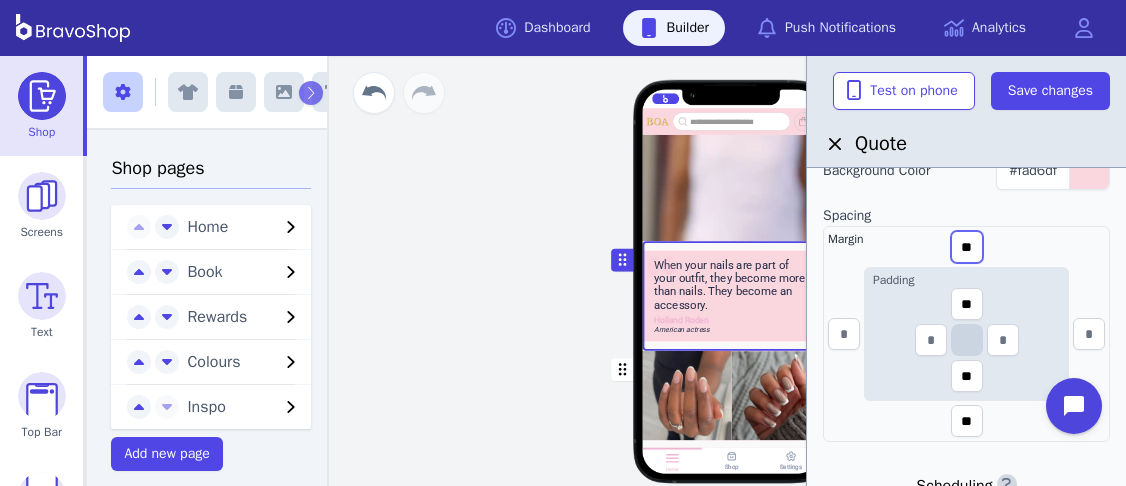 drag, startPoint x: 958, startPoint y: 246, endPoint x: 979, endPoint y: 247, distance: 21.023796 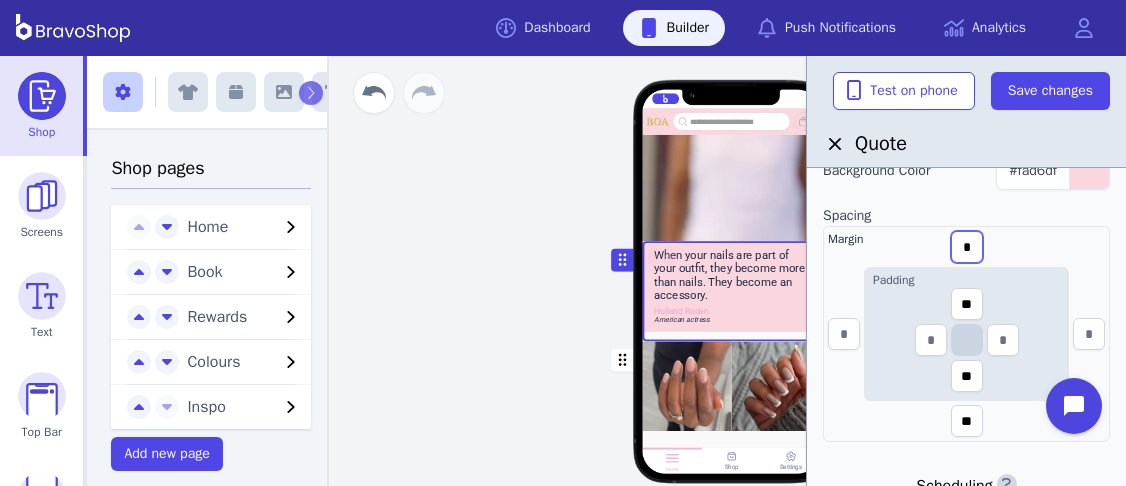 type on "*" 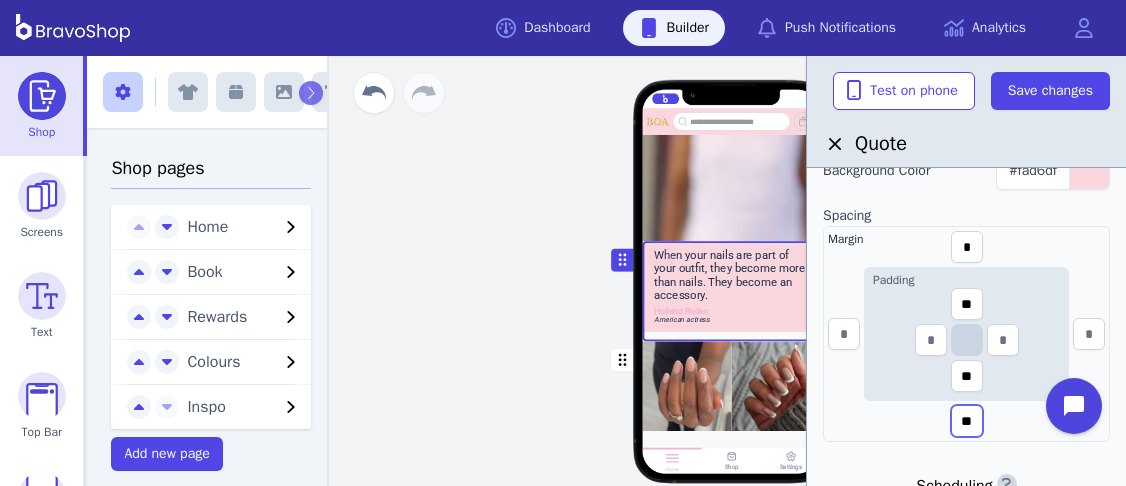 drag, startPoint x: 976, startPoint y: 412, endPoint x: 955, endPoint y: 411, distance: 21.023796 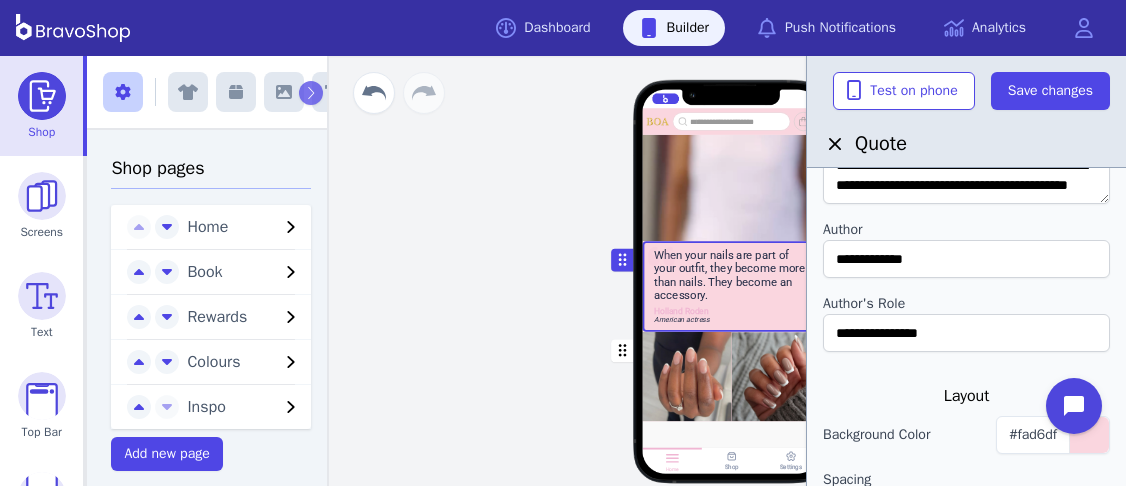 scroll, scrollTop: 0, scrollLeft: 0, axis: both 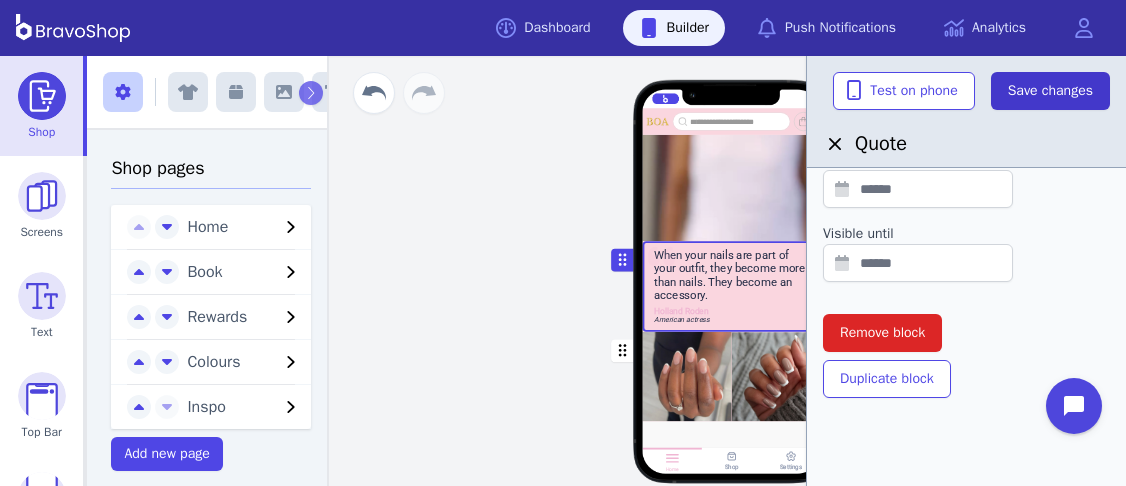 type on "*" 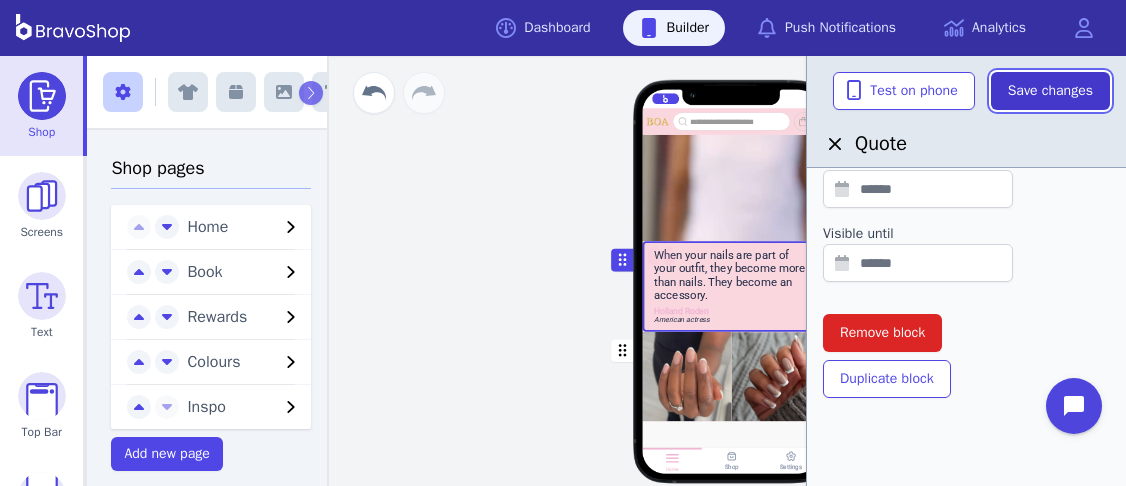 click on "Save changes" at bounding box center [1050, 91] 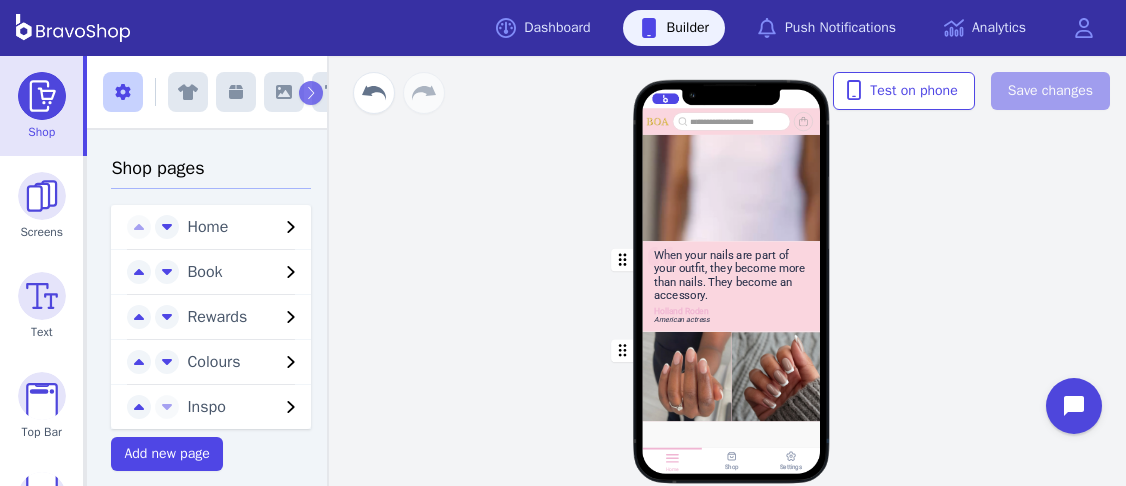 click at bounding box center [123, 92] 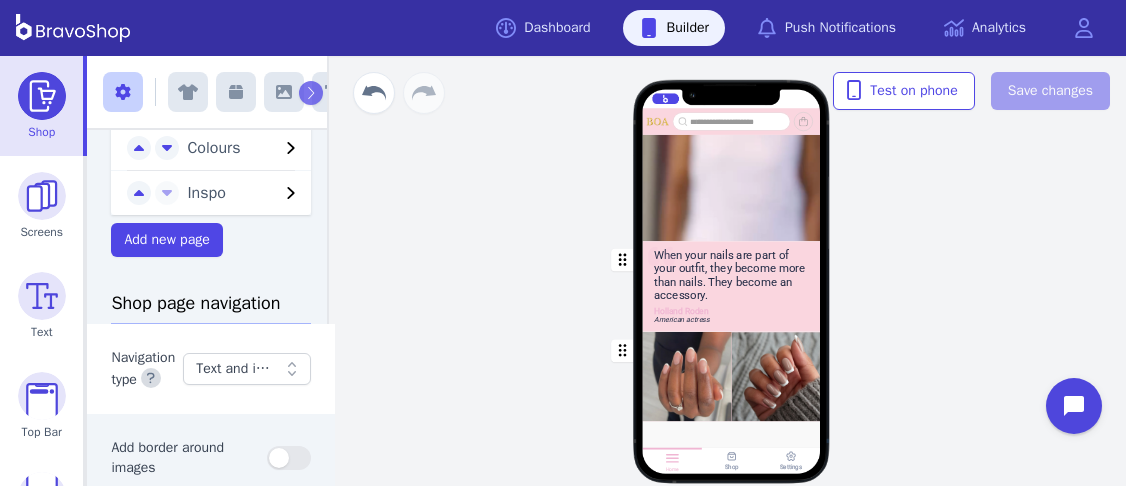 scroll, scrollTop: 216, scrollLeft: 0, axis: vertical 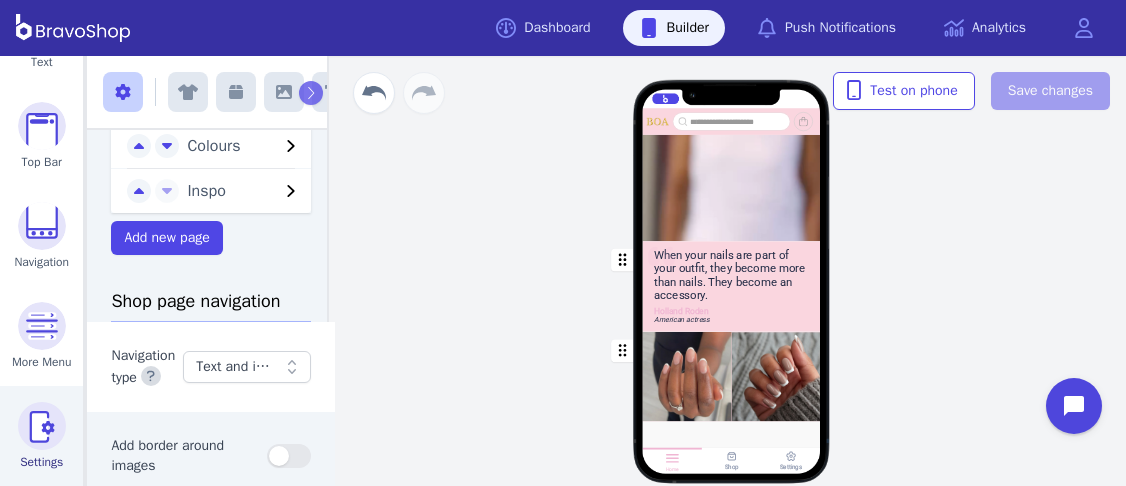 click at bounding box center (42, 426) 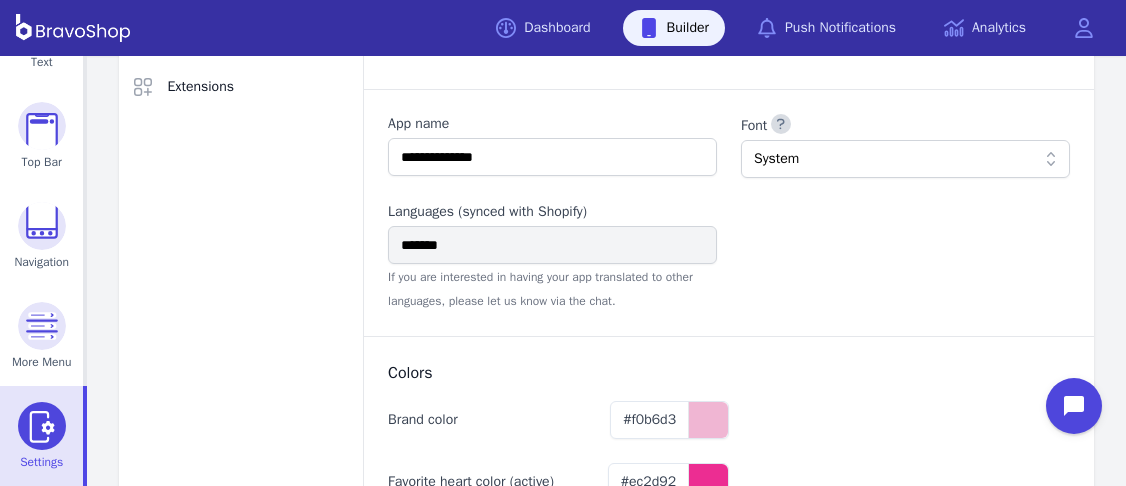 scroll, scrollTop: 0, scrollLeft: 0, axis: both 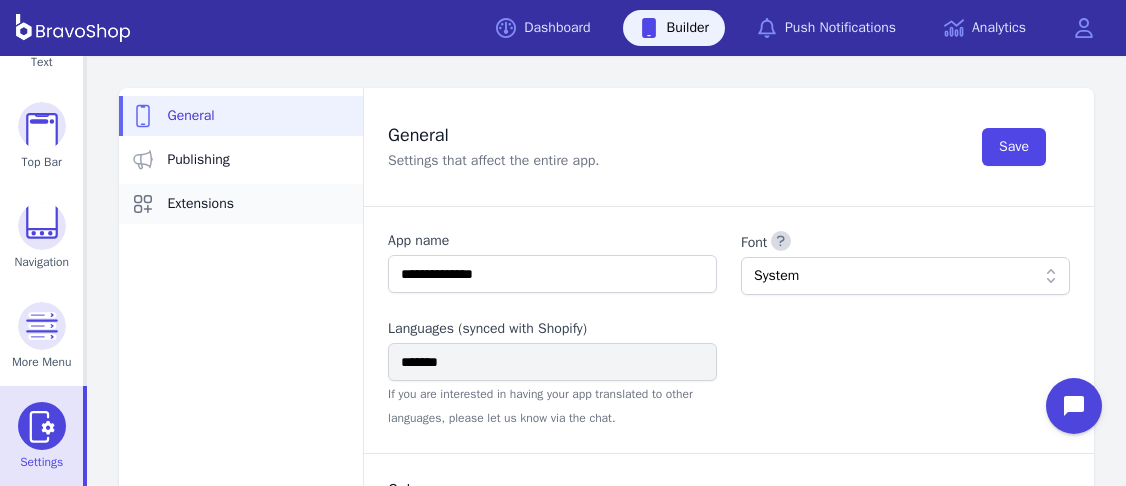 click on "Extensions" at bounding box center (200, 204) 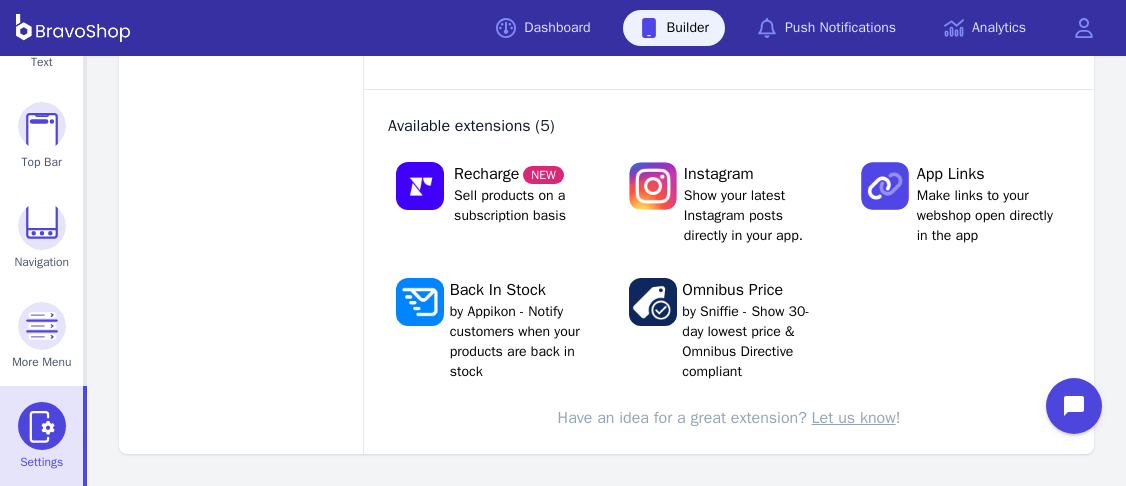 scroll, scrollTop: 275, scrollLeft: 0, axis: vertical 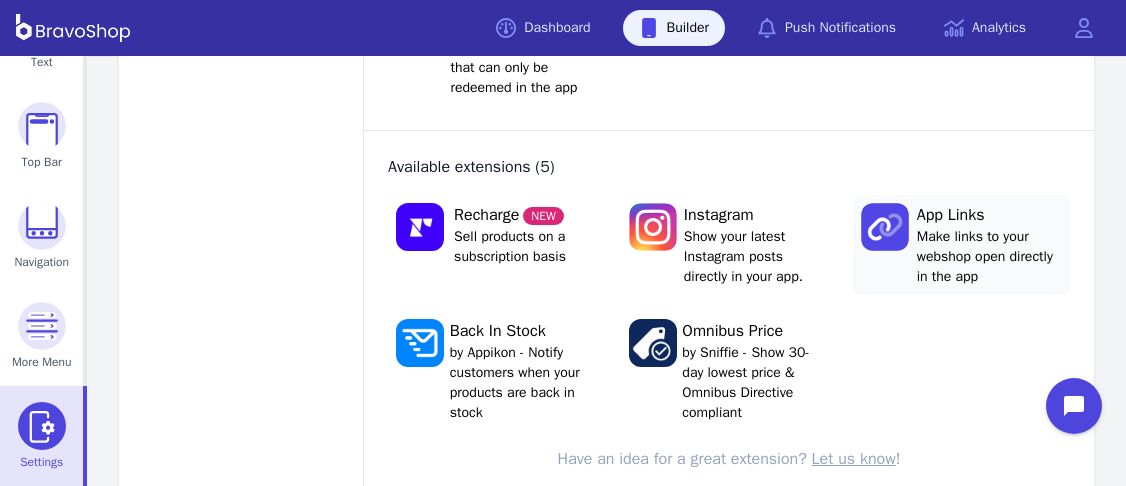 click on "Make links to your webshop open directly in the app" at bounding box center (989, 257) 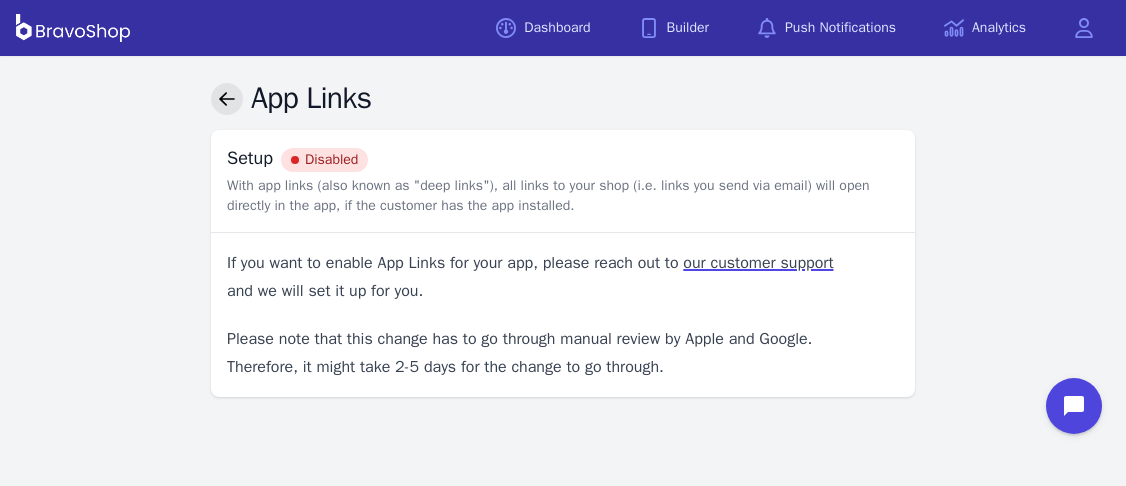 click at bounding box center (227, 99) 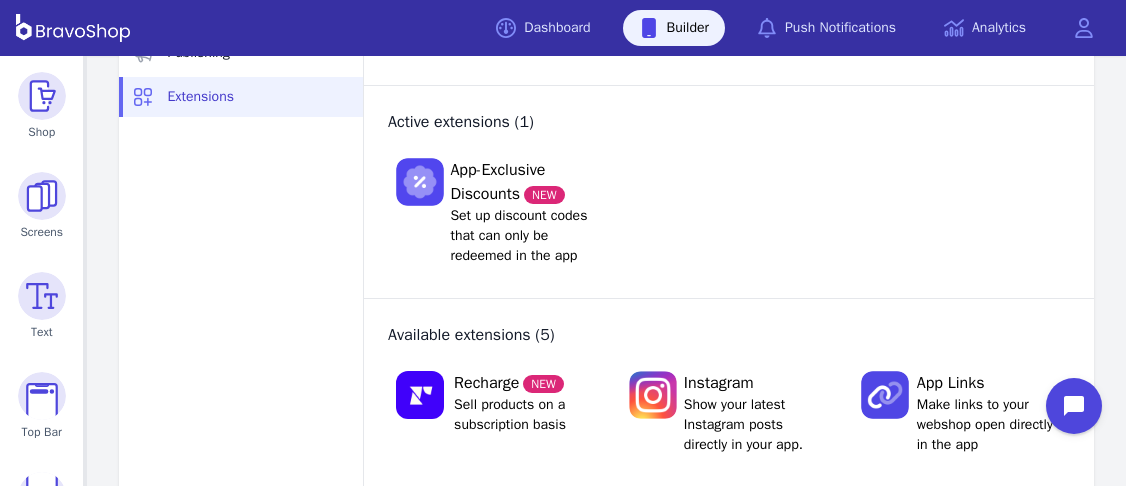 scroll, scrollTop: 316, scrollLeft: 0, axis: vertical 